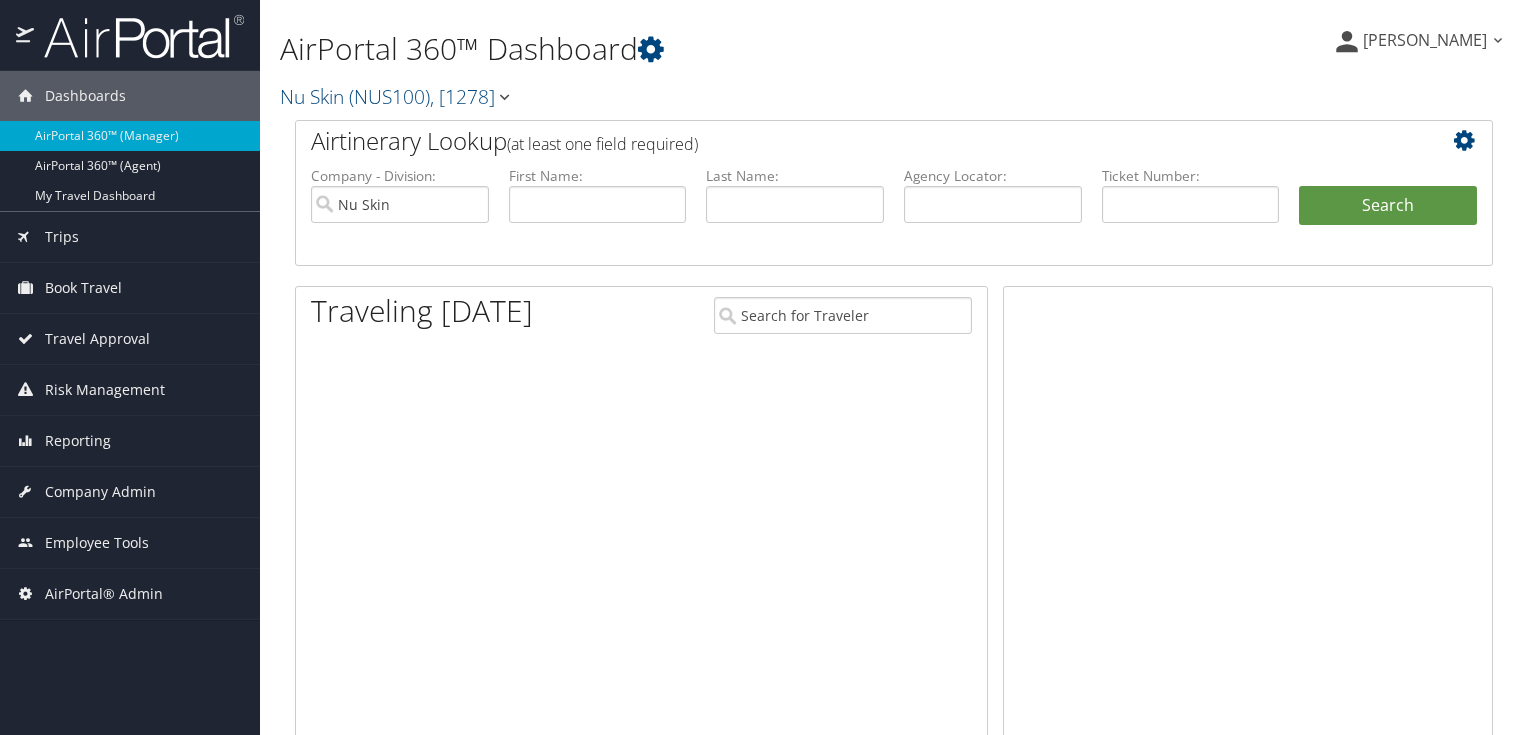 scroll, scrollTop: 0, scrollLeft: 0, axis: both 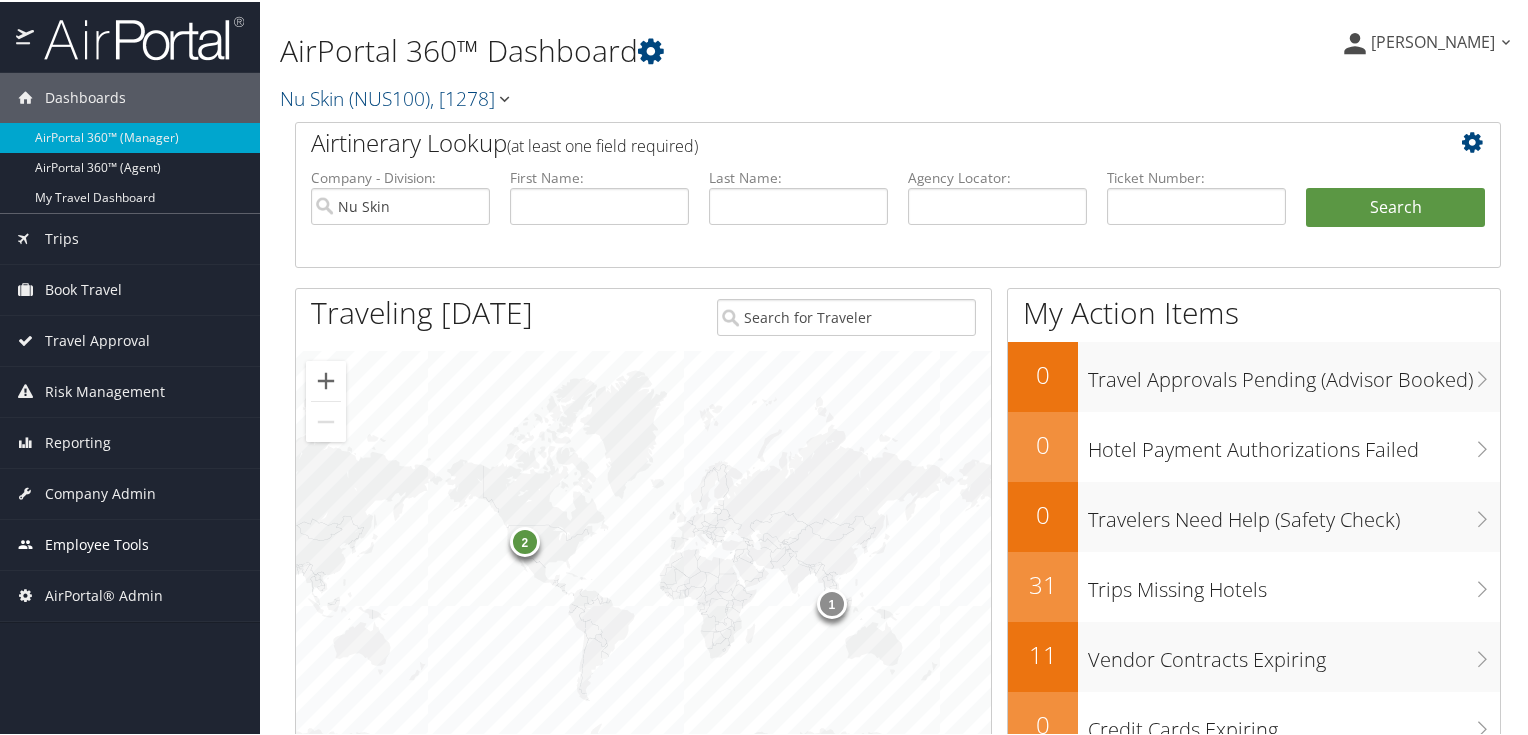 click on "Employee Tools" at bounding box center (97, 543) 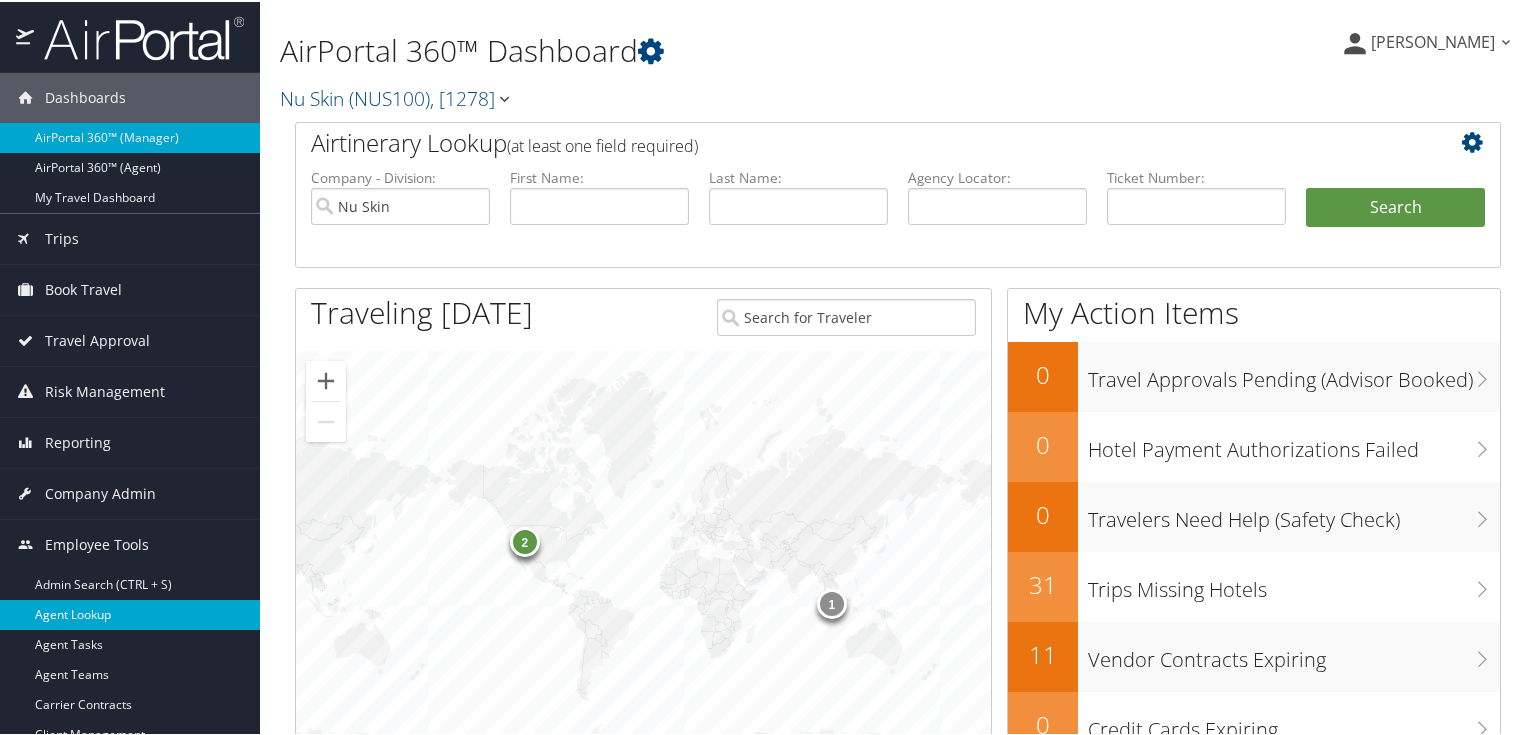 click on "Agent Lookup" at bounding box center [130, 613] 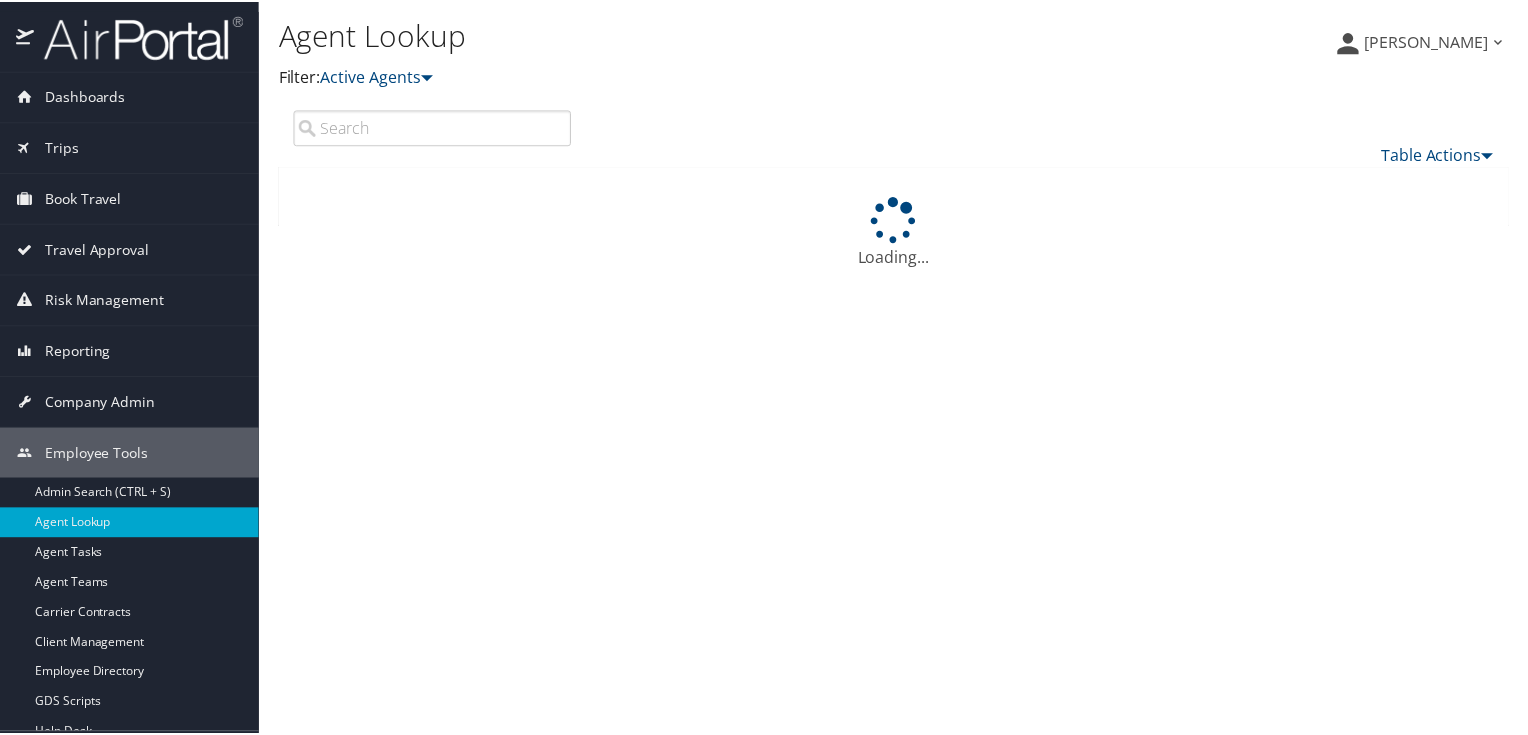 scroll, scrollTop: 0, scrollLeft: 0, axis: both 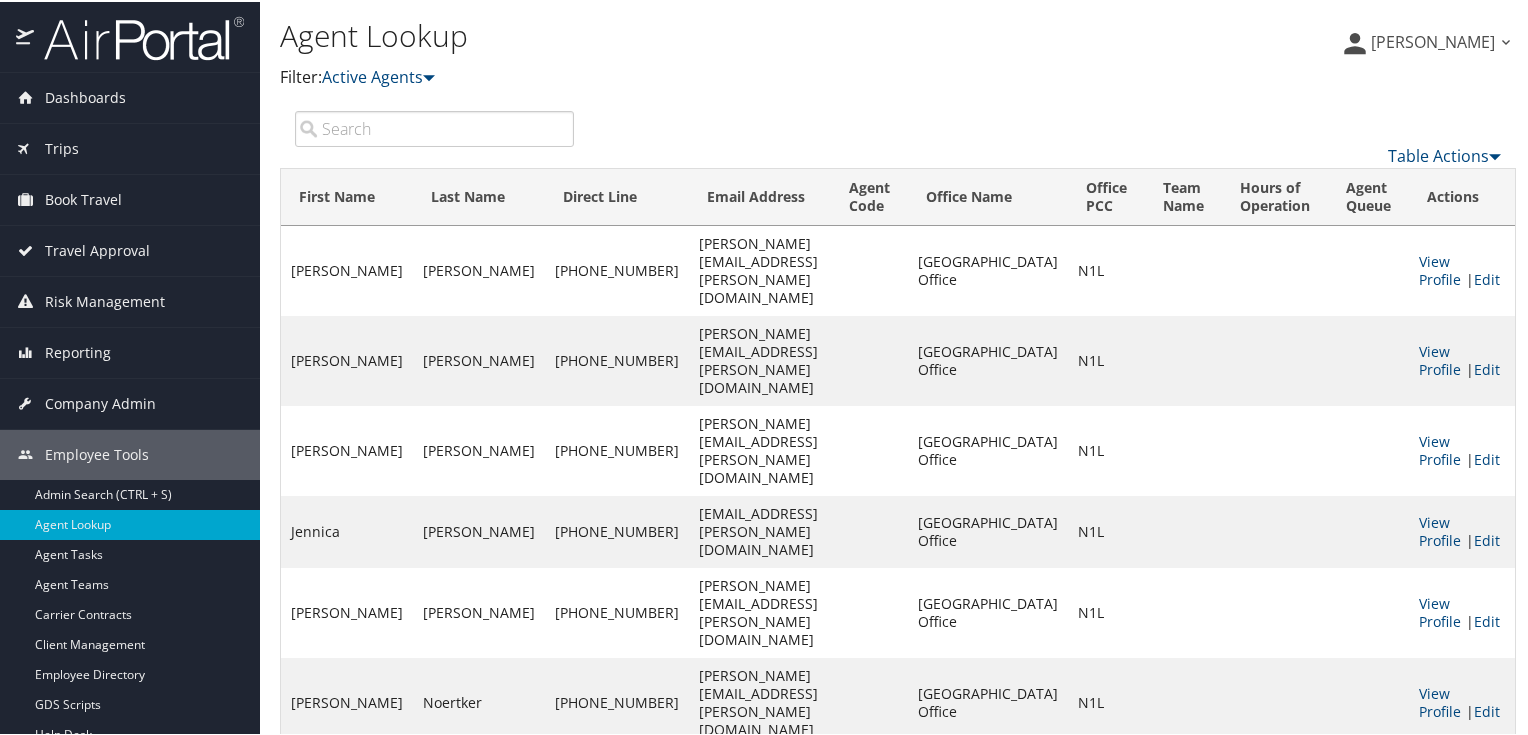 click at bounding box center (434, 127) 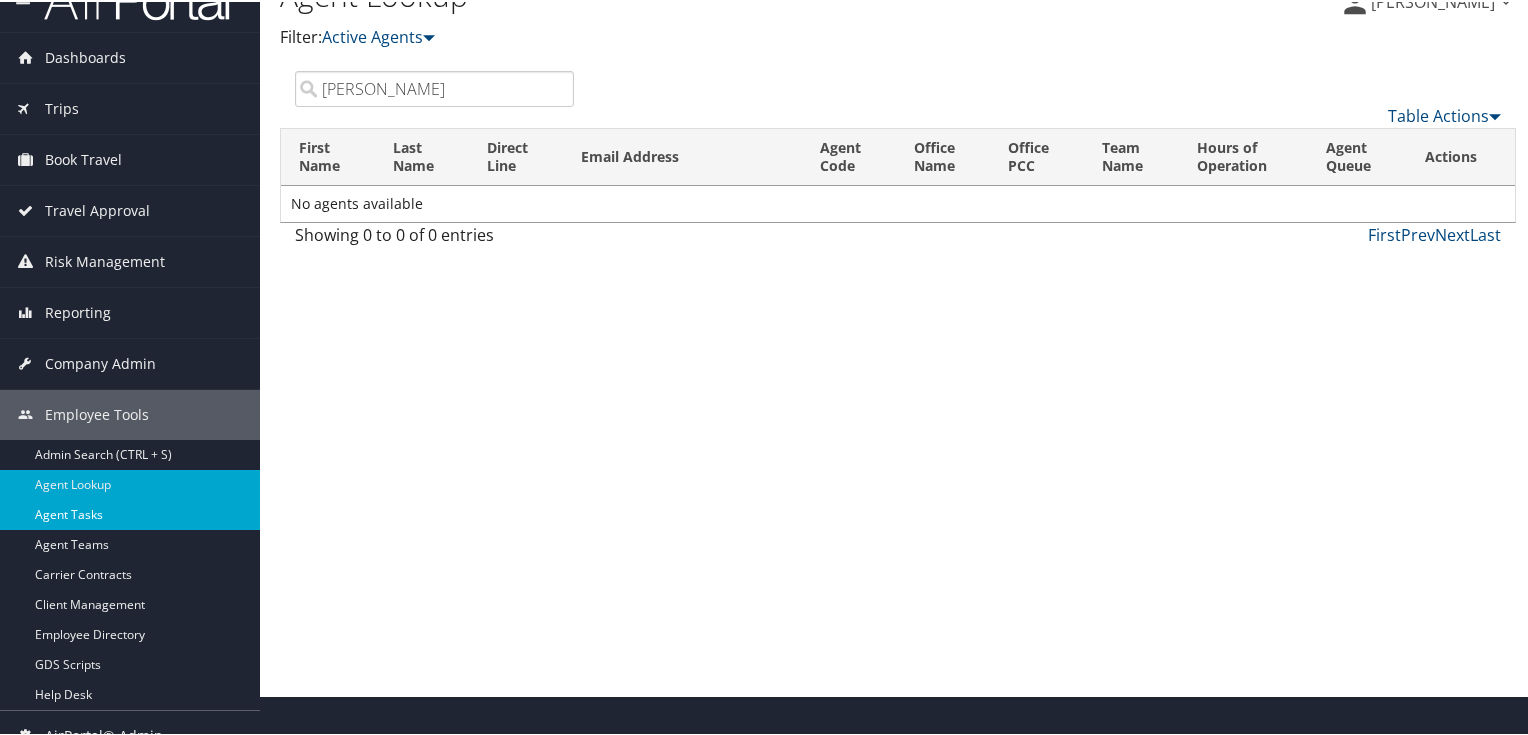 scroll, scrollTop: 63, scrollLeft: 0, axis: vertical 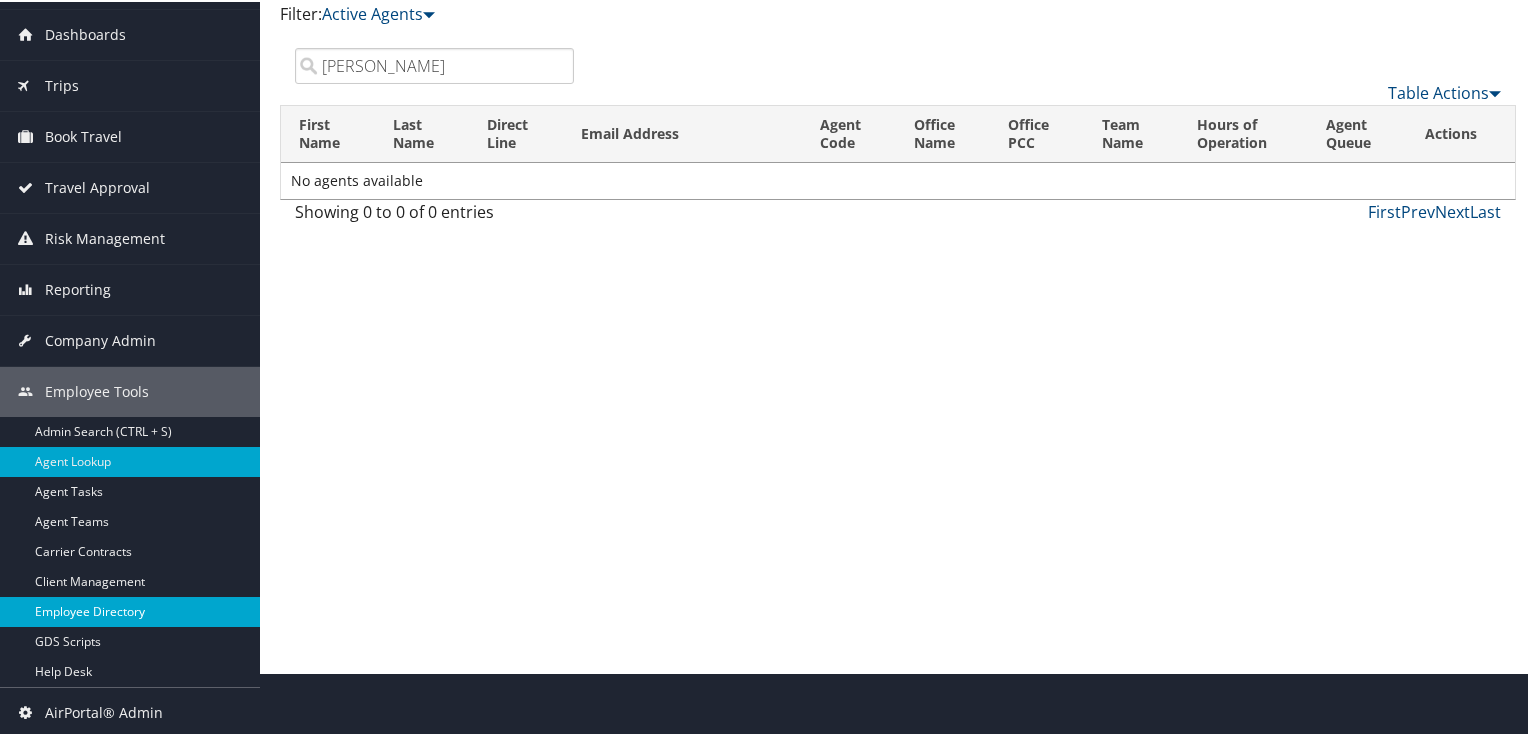 type on "kate ward" 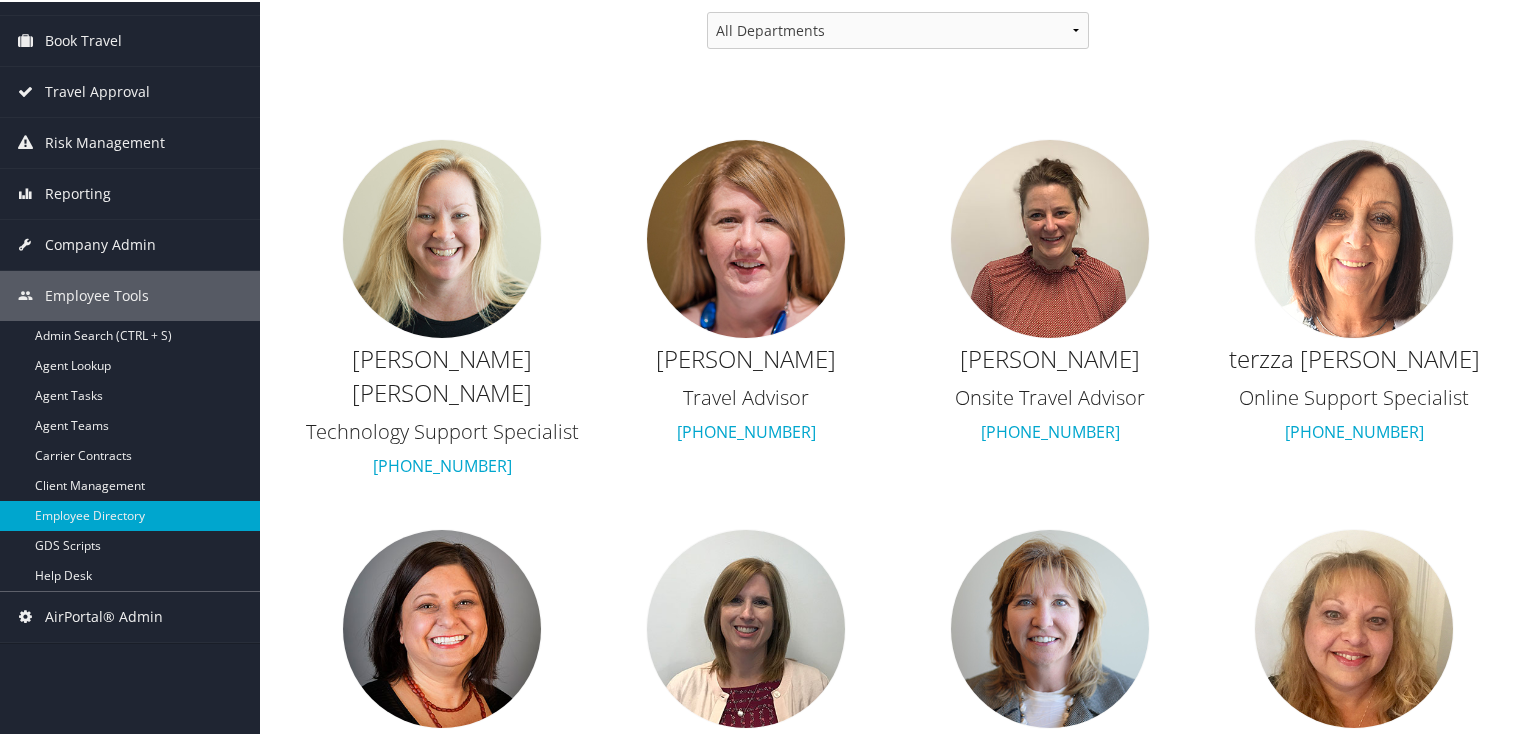 scroll, scrollTop: 160, scrollLeft: 0, axis: vertical 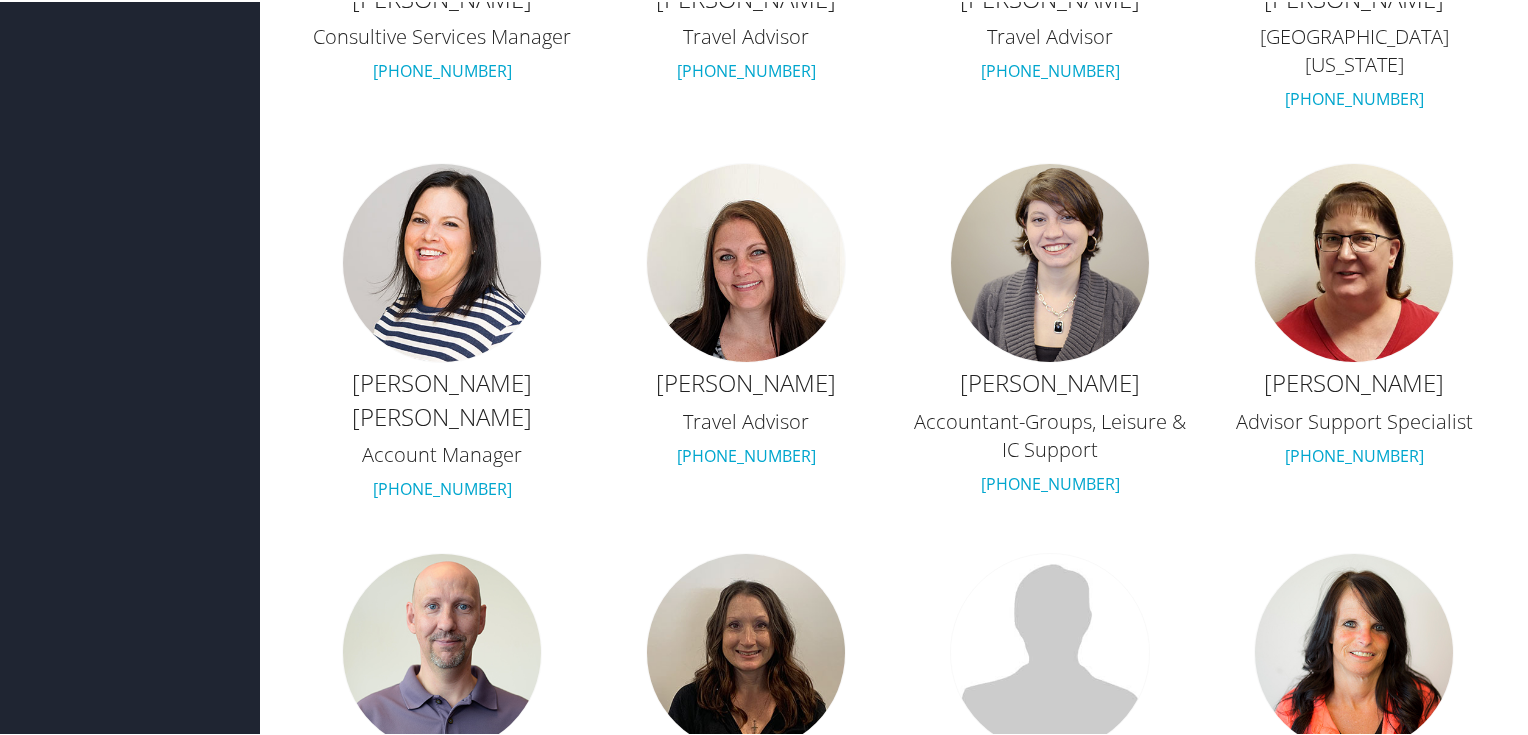 drag, startPoint x: 1532, startPoint y: 32, endPoint x: 1416, endPoint y: 673, distance: 651.41156 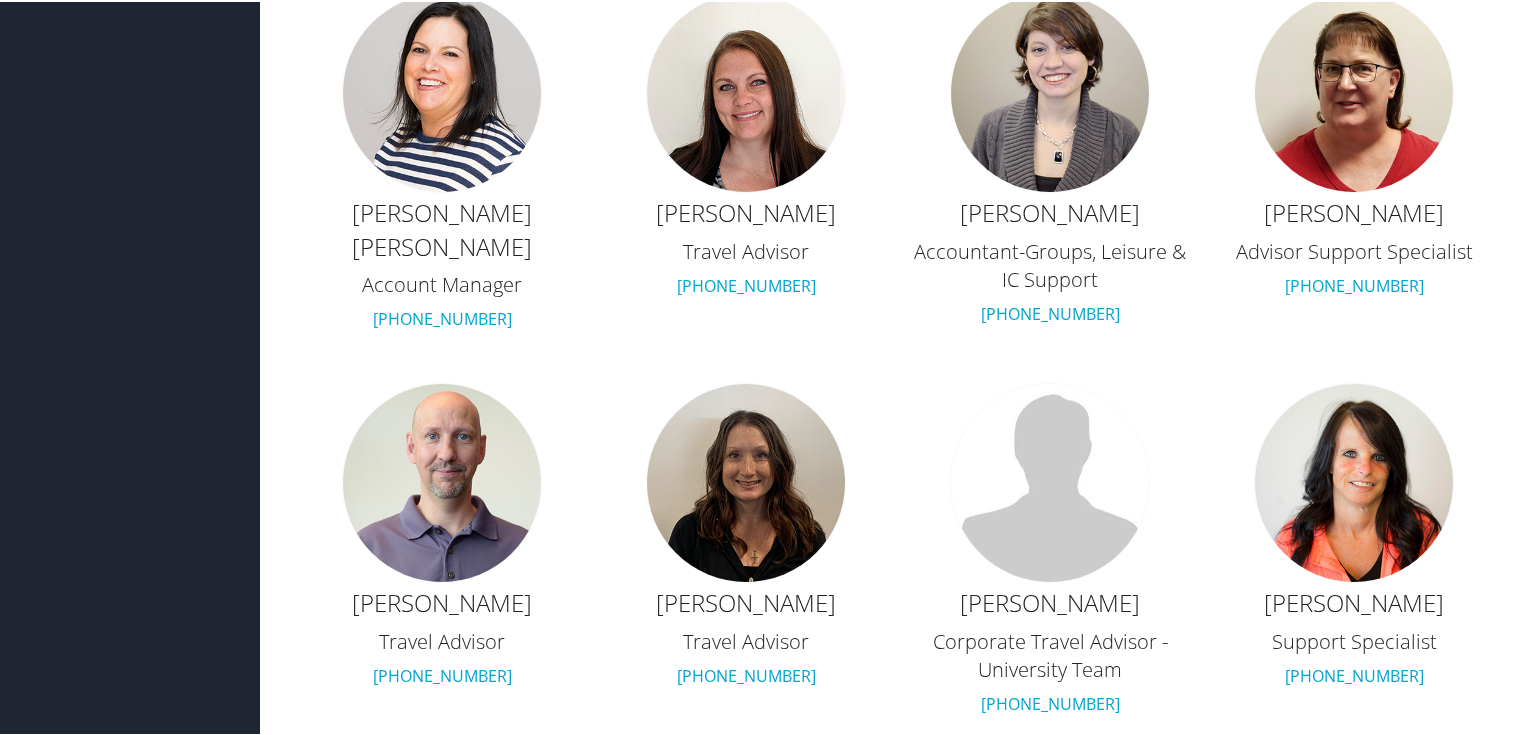 scroll, scrollTop: 10937, scrollLeft: 0, axis: vertical 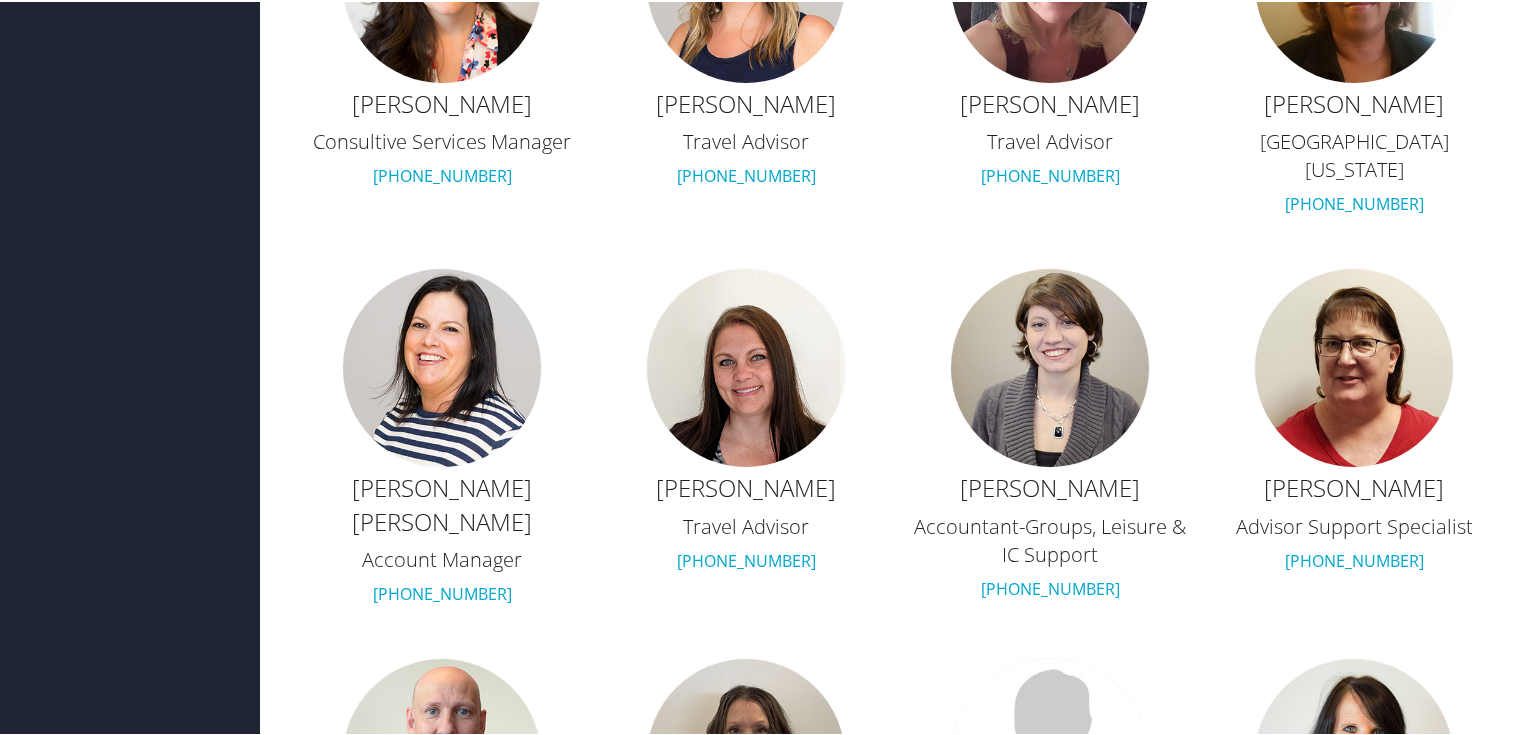type on "[PERSON_NAME]" 